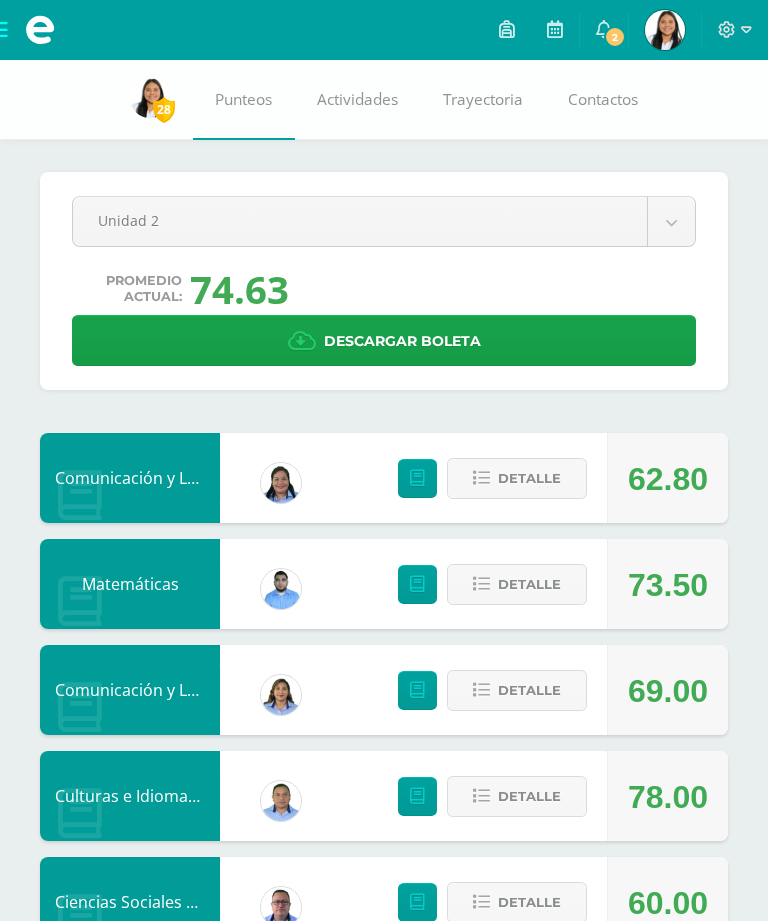 click on "Génesis [PERSON_NAME]
Mi Perfil" at bounding box center [665, 30] 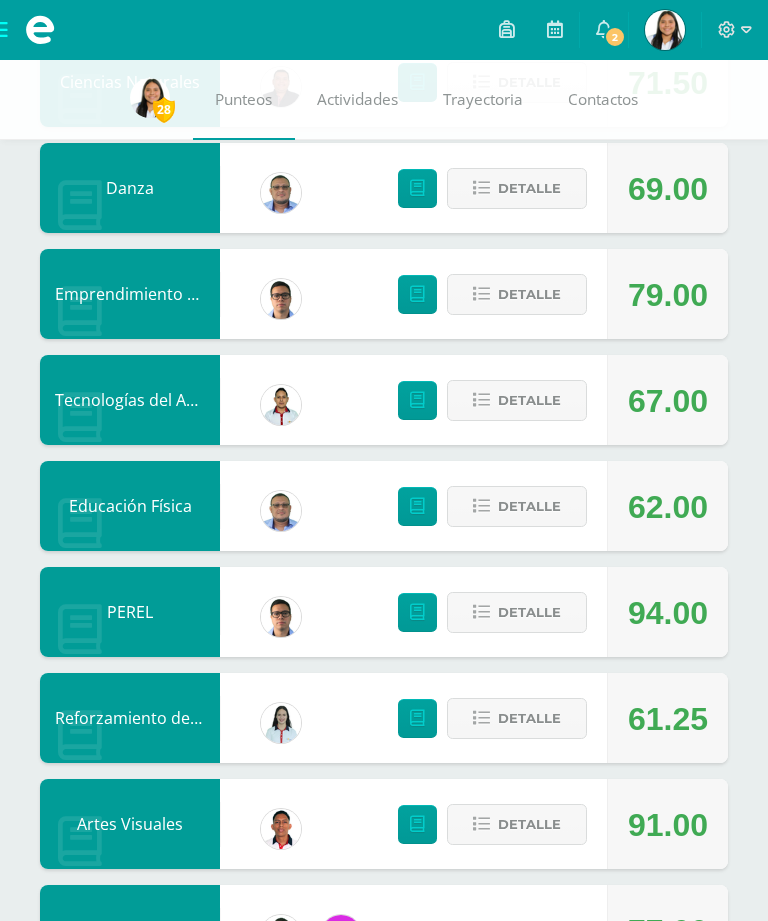 click at bounding box center (604, 29) 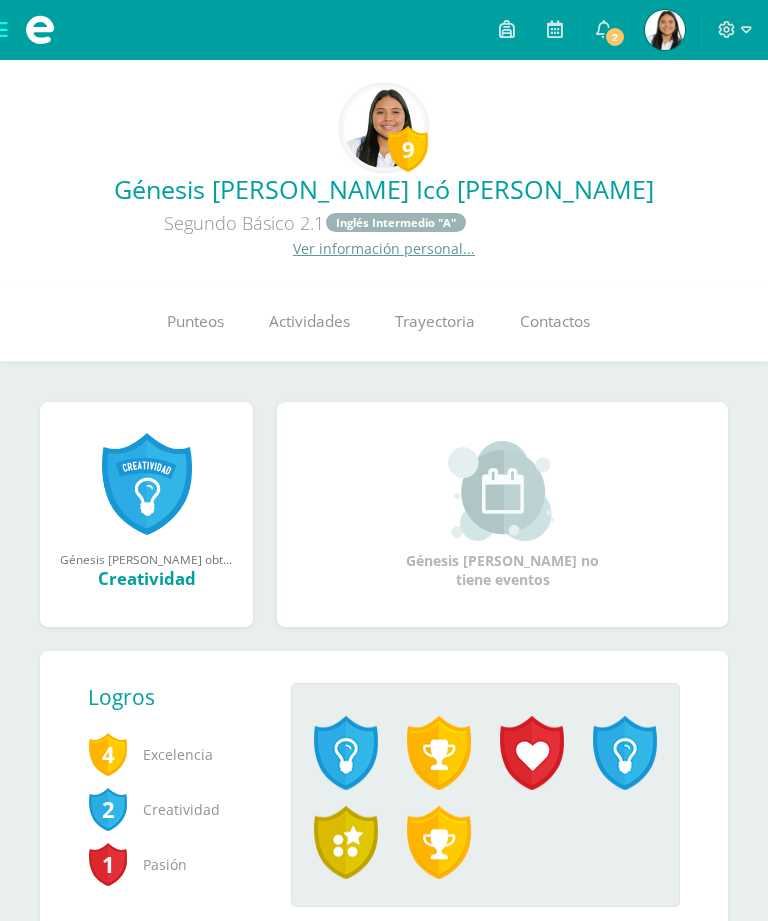 scroll, scrollTop: 0, scrollLeft: 0, axis: both 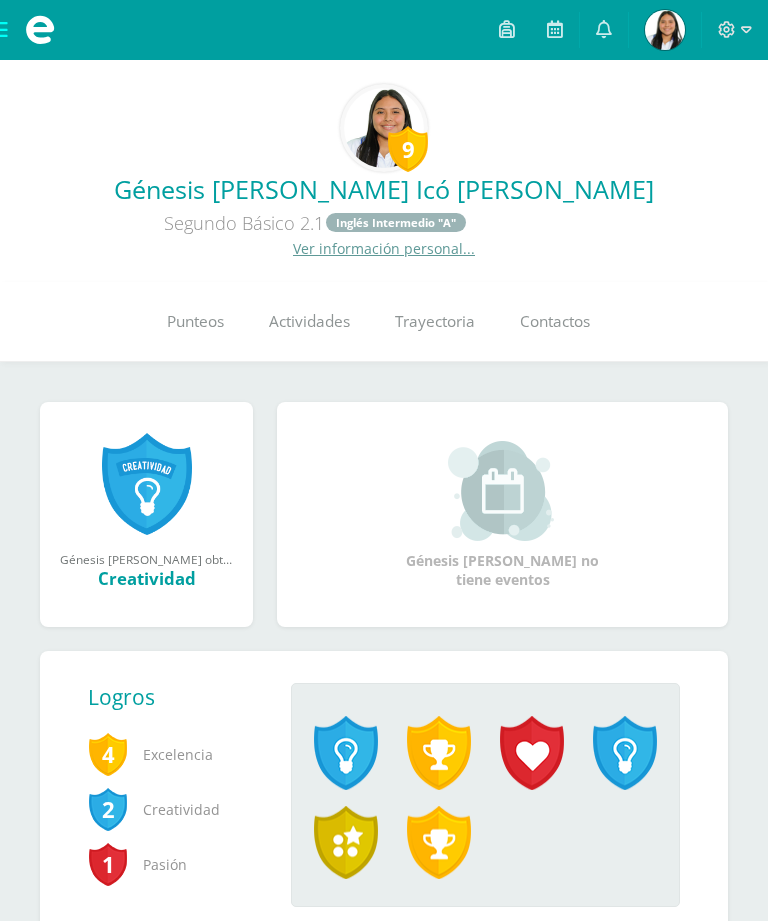 click on "Génesis [PERSON_NAME] Icó [PERSON_NAME]" at bounding box center (384, 189) 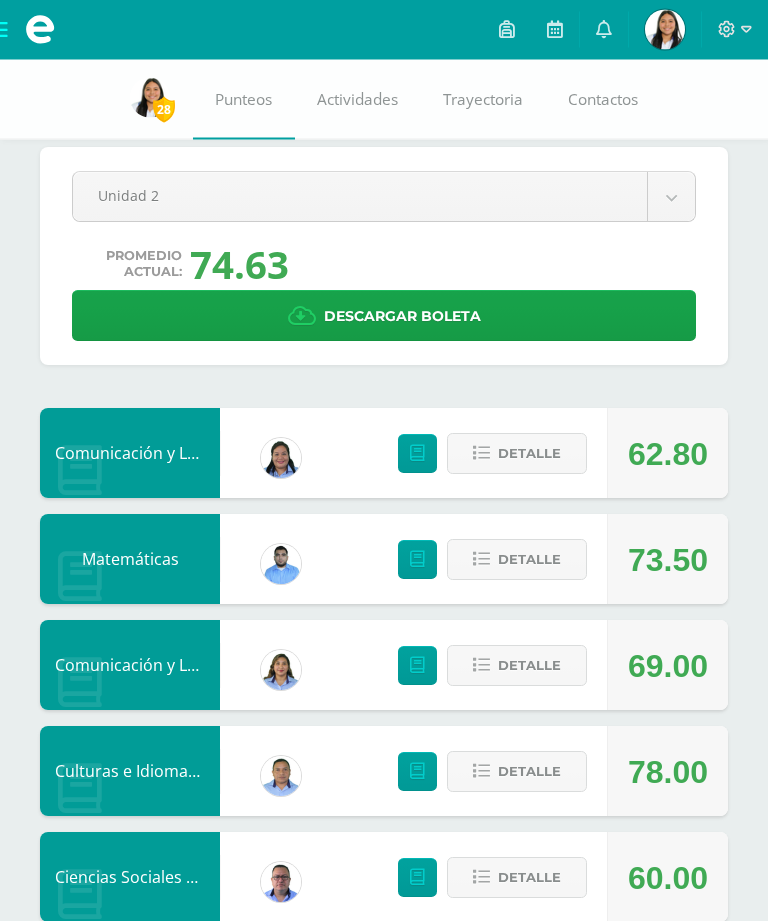scroll, scrollTop: 0, scrollLeft: 0, axis: both 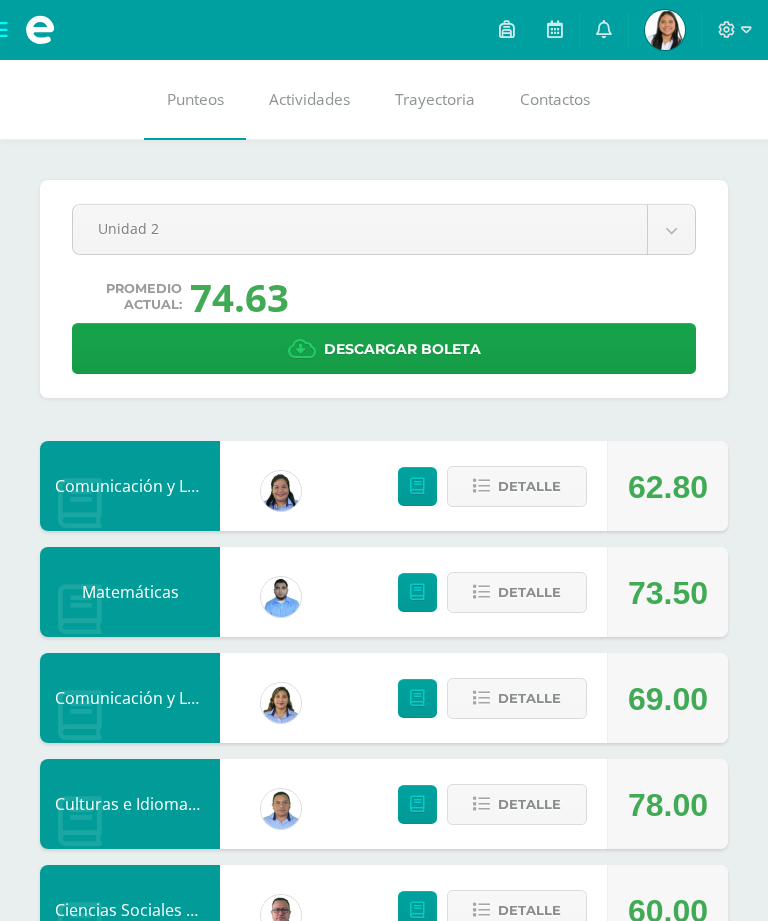 click on "Mis cursos Archivos Cerrar panel
Artes Visuales
Segundo
Básico
"2.1"
Ciencias Naturales
Segundo
Básico
"2.1"
Ciencias Sociales Formación Ciudadana e Interculturalidad
Segundo
Básico
"2.1"
Comunicación y Lenguaje Idioma Español
Segundo
Básico
"2.1"
Culturas e Idiomas Mayas Garífuna o Xinca
Segundo
Básico
"2.1"" at bounding box center [384, 1125] 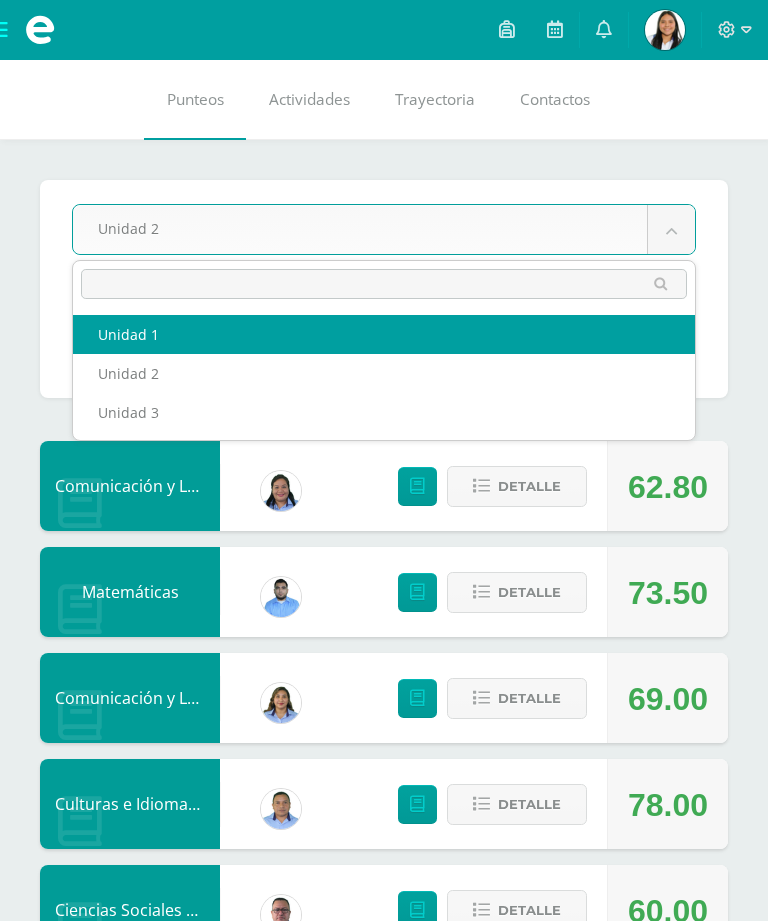 select on "Unidad 1" 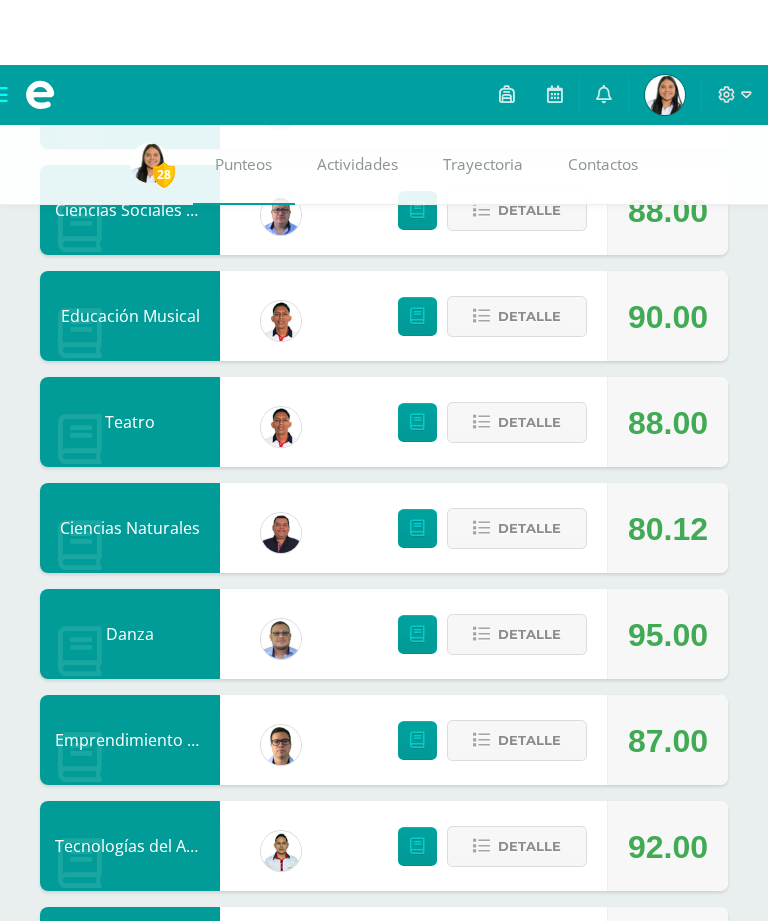 scroll, scrollTop: 0, scrollLeft: 0, axis: both 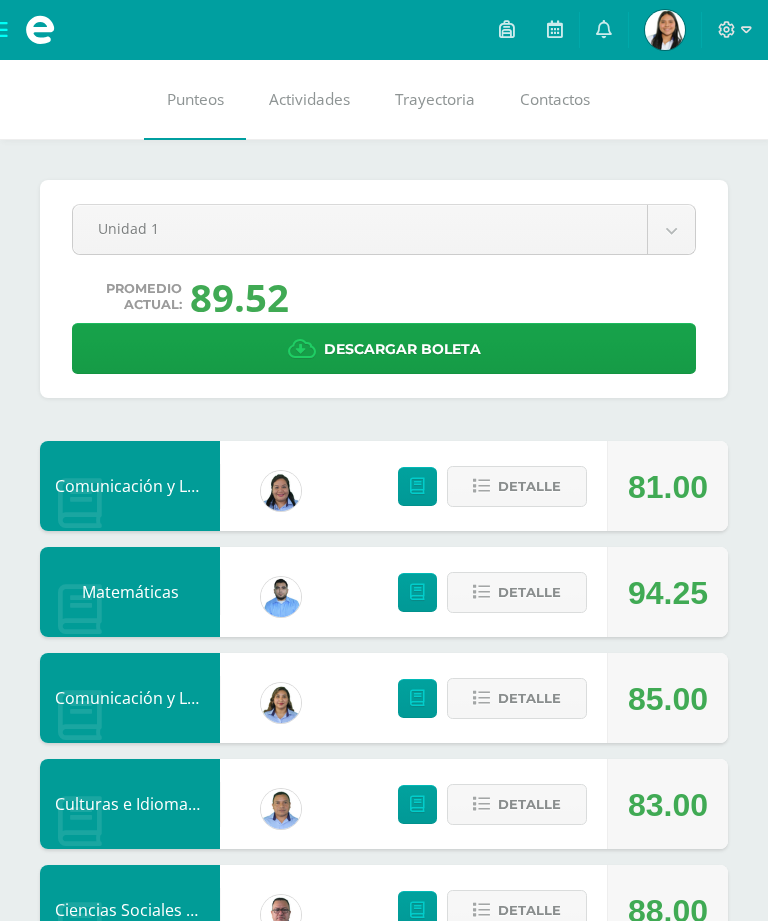 click on "Mis cursos Archivos Cerrar panel
Artes Visuales
Segundo
Básico
"2.1"
Ciencias Naturales
Segundo
Básico
"2.1"
Ciencias Sociales Formación Ciudadana e Interculturalidad
Segundo
Básico
"2.1"
Comunicación y Lenguaje Idioma Español
Segundo
Básico
"2.1"
Culturas e Idiomas Mayas Garífuna o Xinca
Segundo
Básico
"2.1"" at bounding box center [384, 1125] 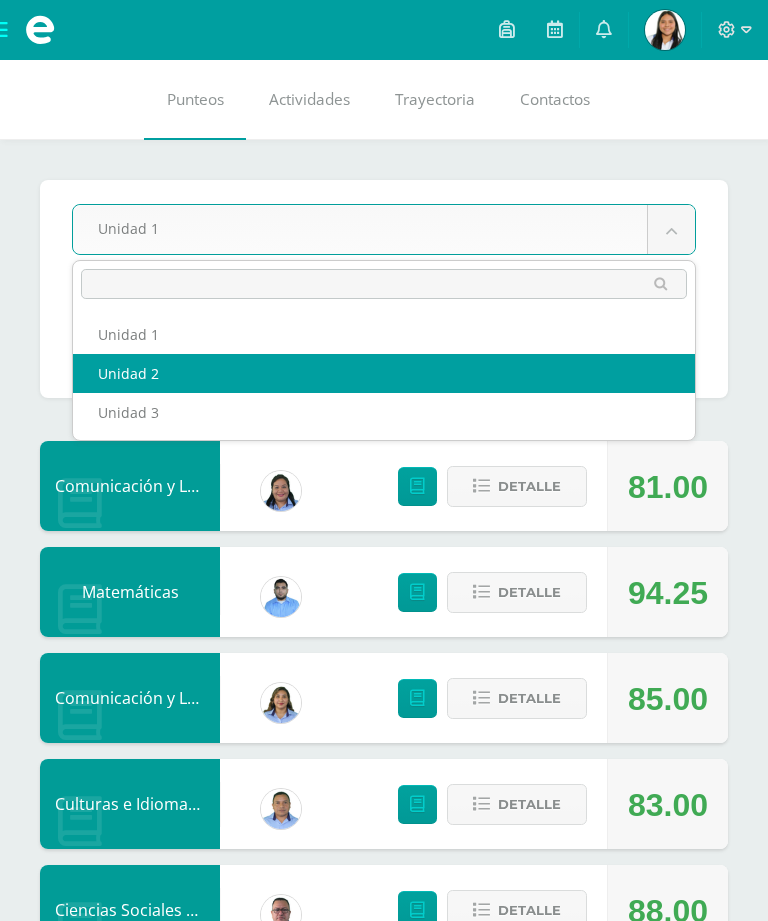 select on "Unidad 2" 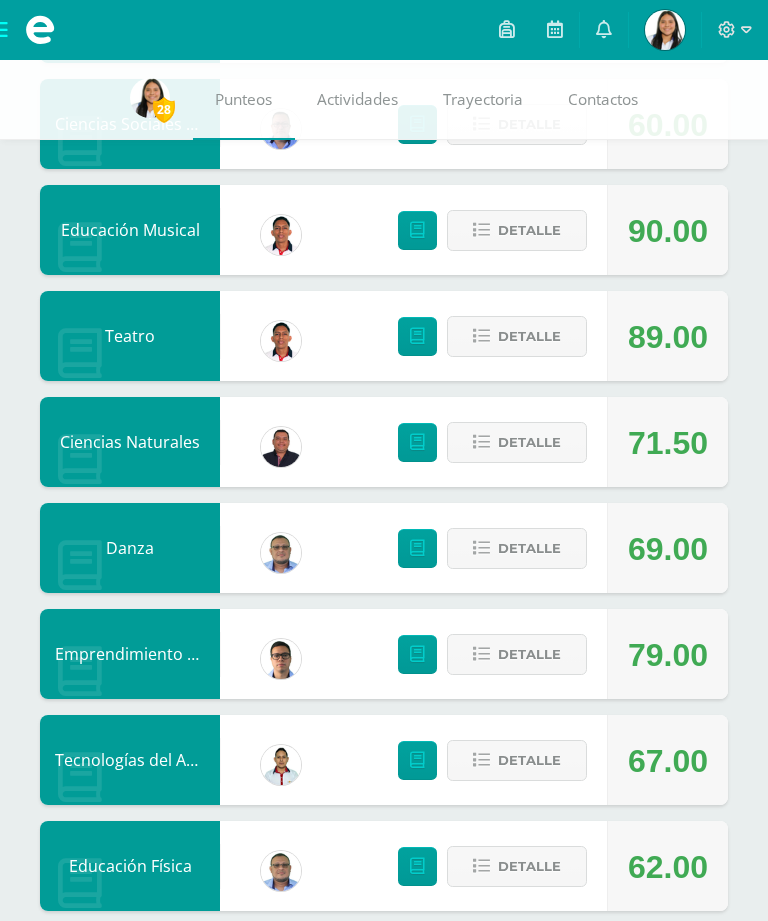 scroll, scrollTop: 776, scrollLeft: 0, axis: vertical 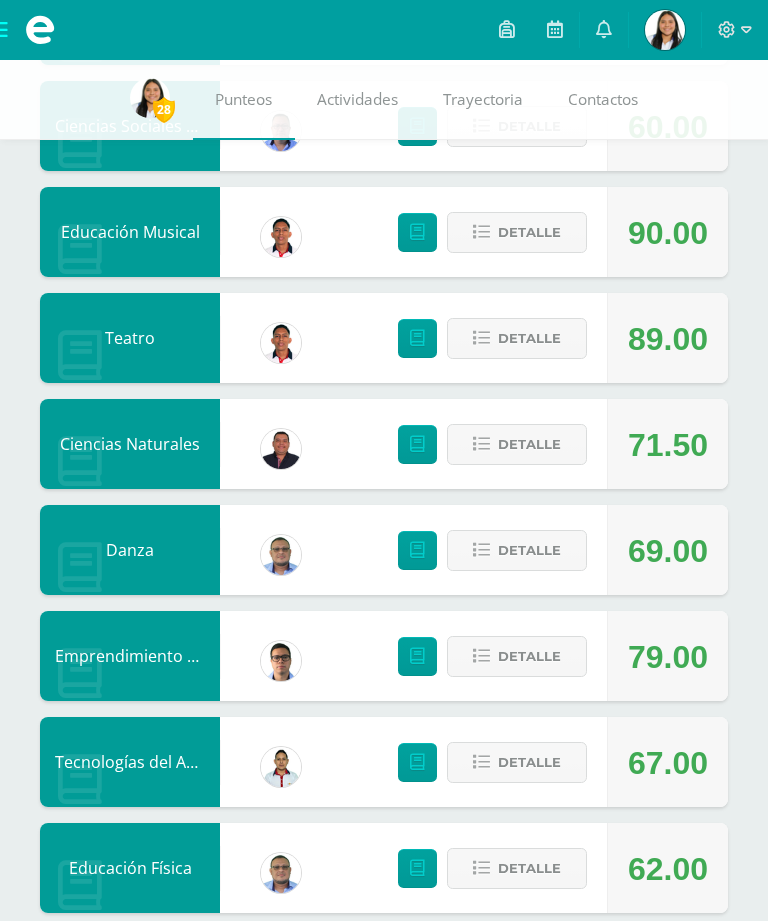 click on "Detalle" at bounding box center (529, 338) 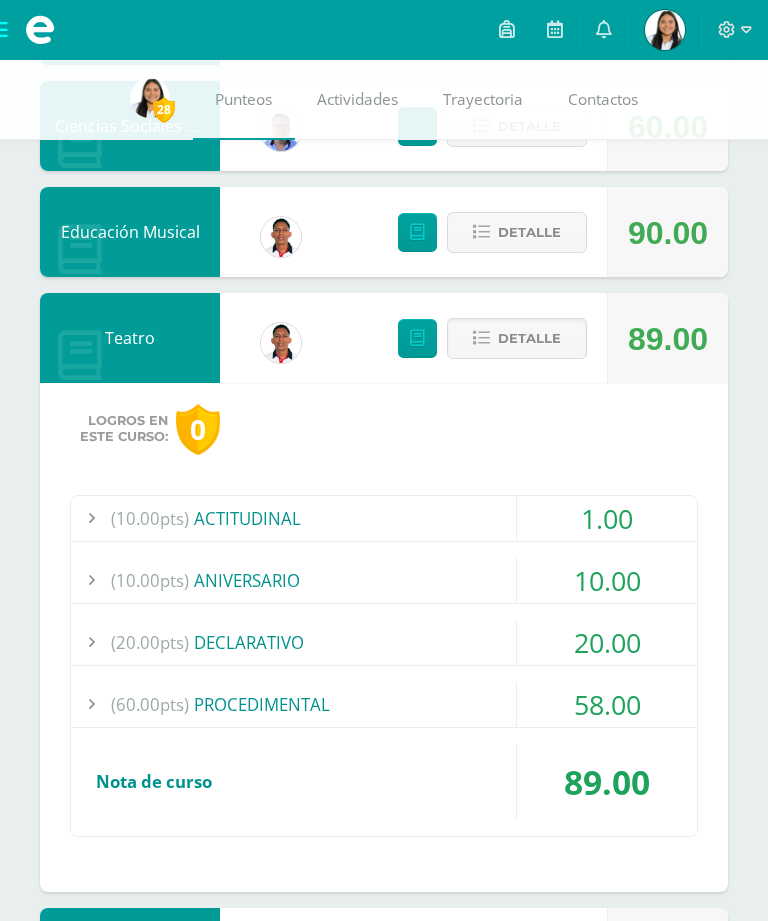 click on "1.00" at bounding box center (607, 518) 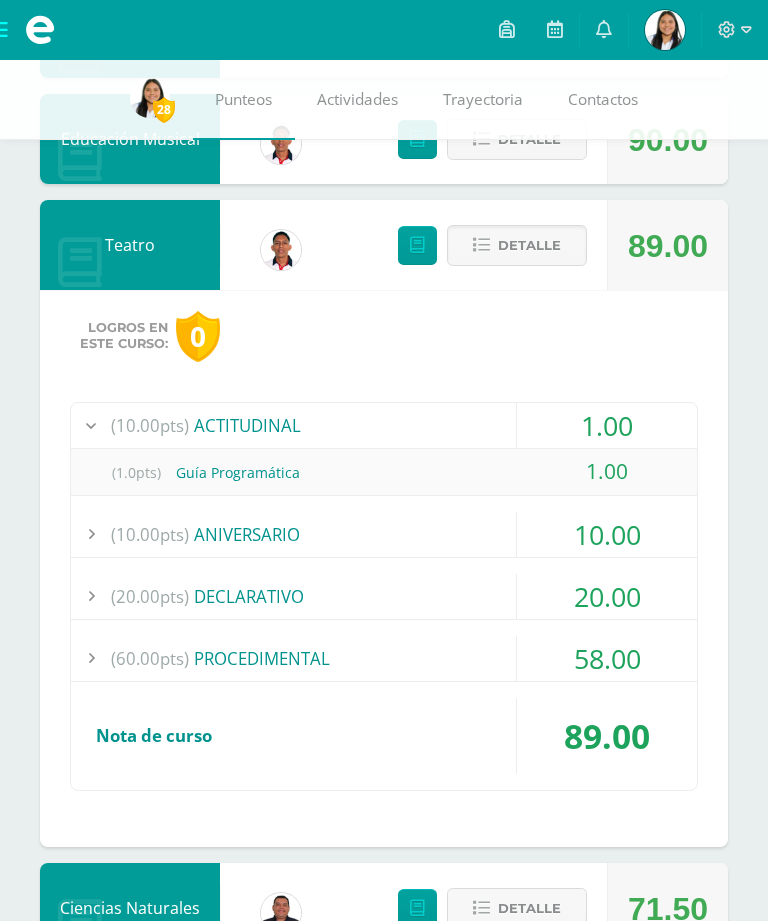 scroll, scrollTop: 871, scrollLeft: 0, axis: vertical 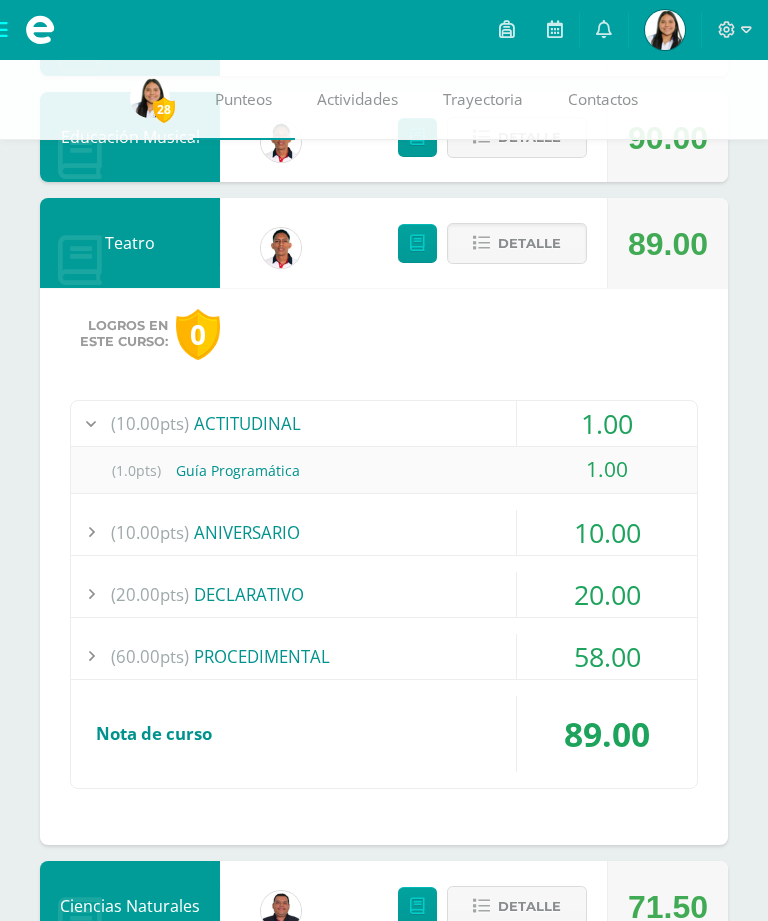 click on "58.00" at bounding box center [607, 656] 